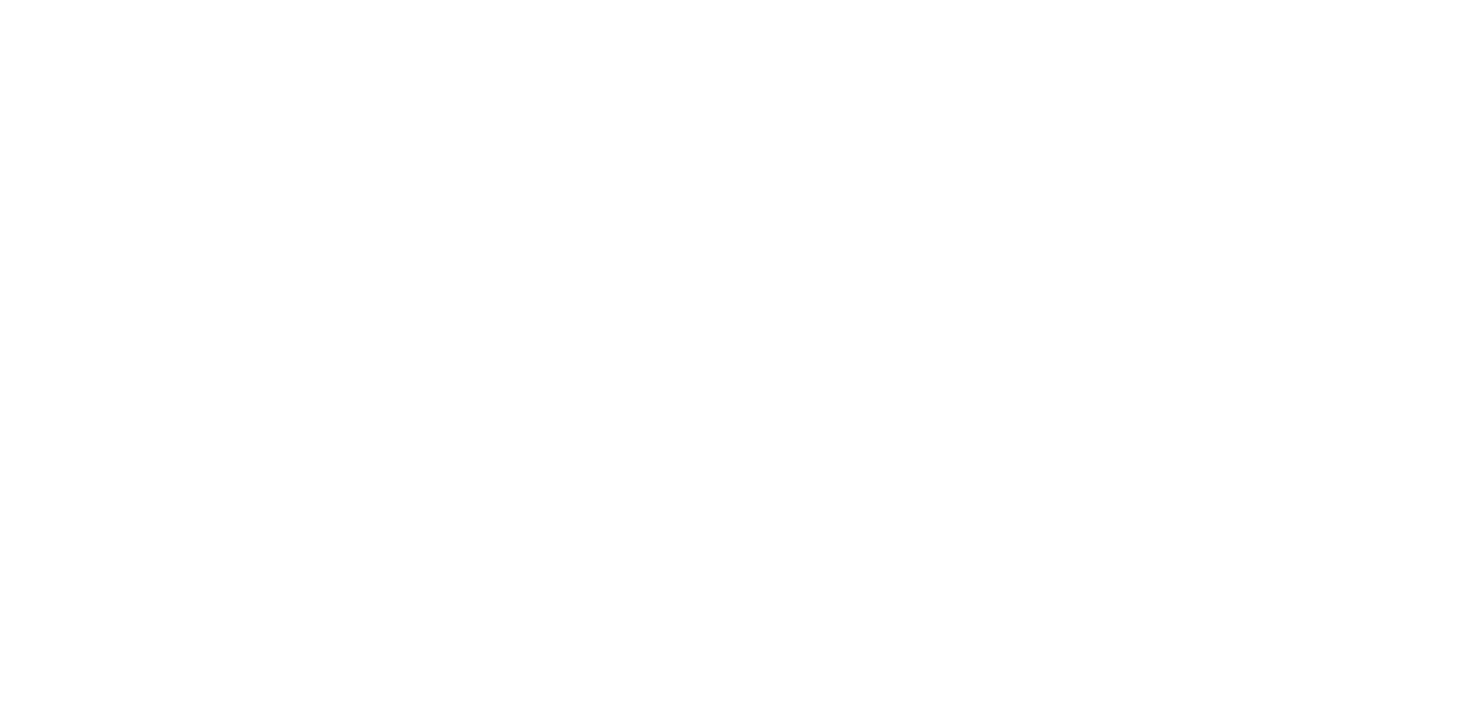 scroll, scrollTop: 0, scrollLeft: 0, axis: both 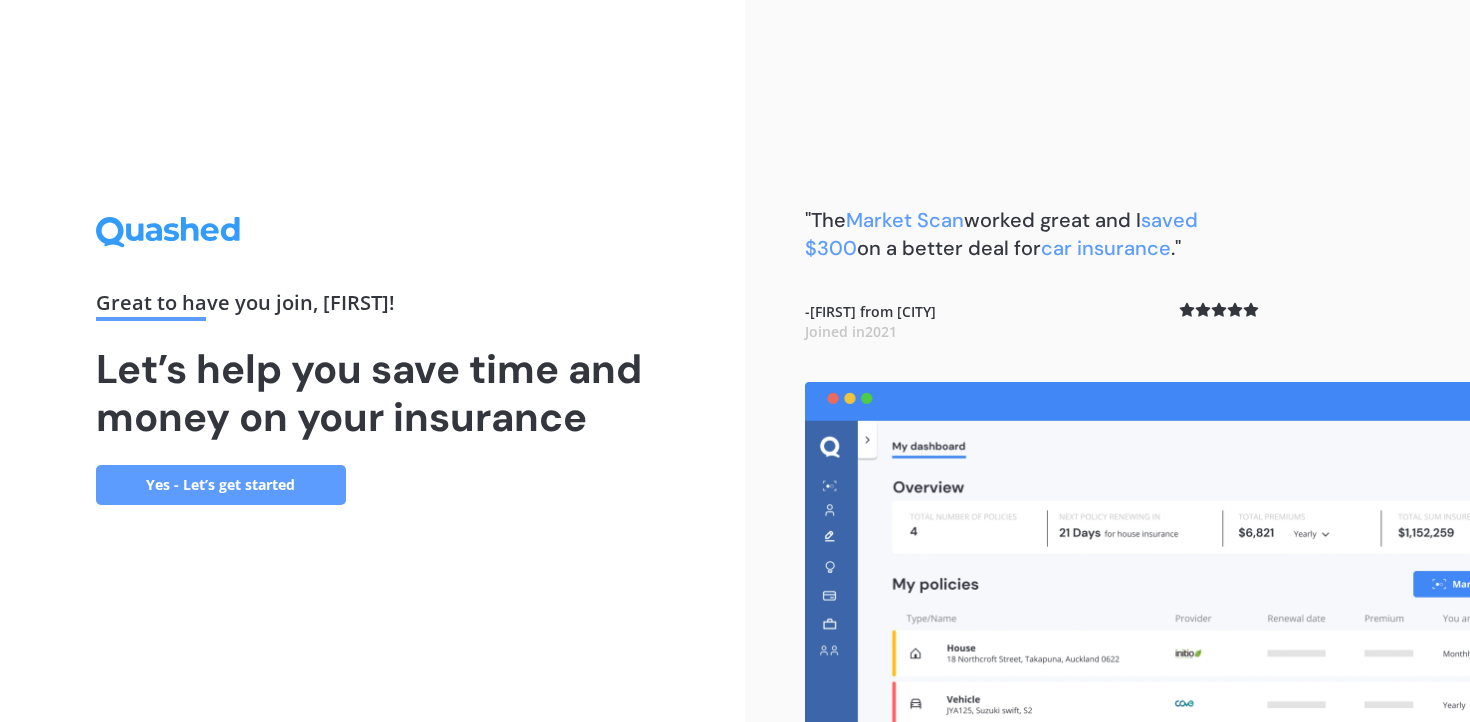 click on "Yes - Let’s get started" at bounding box center [221, 485] 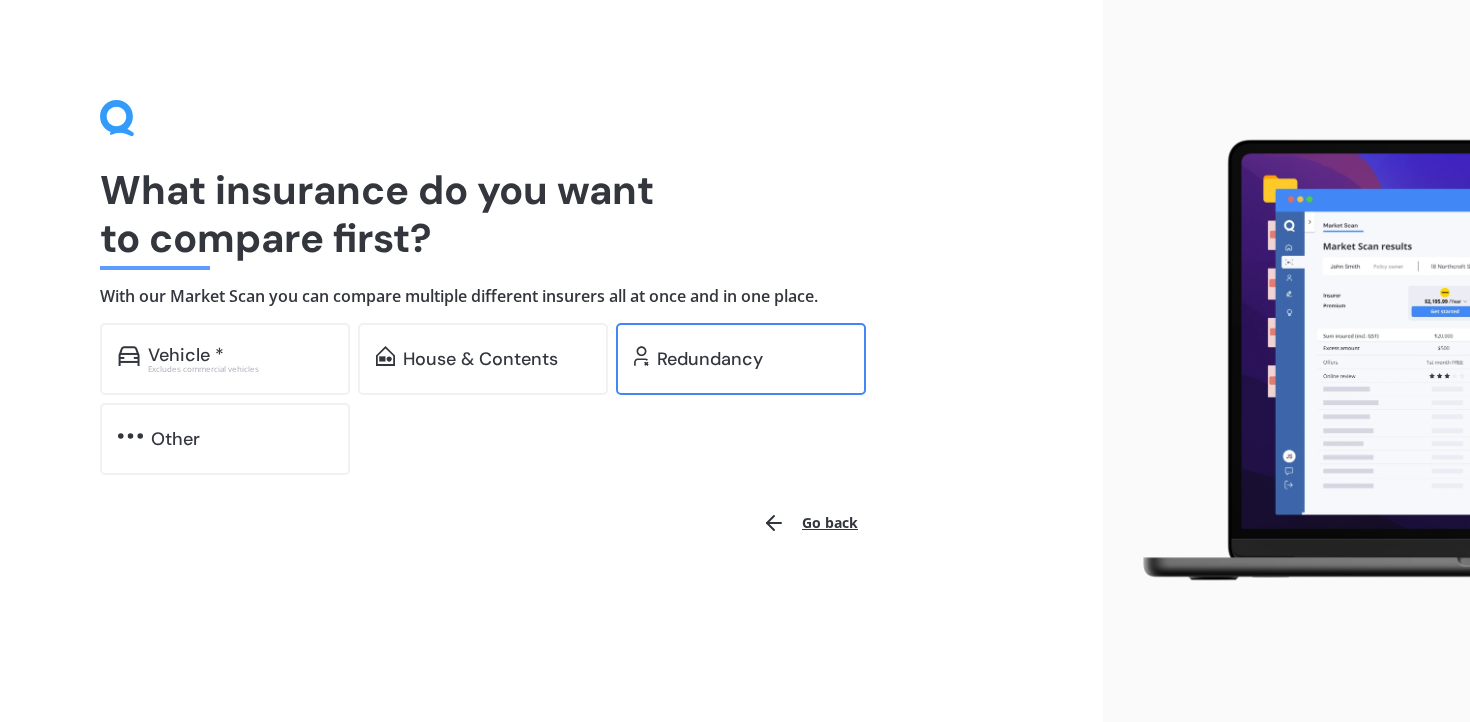 click on "Redundancy" at bounding box center (741, 359) 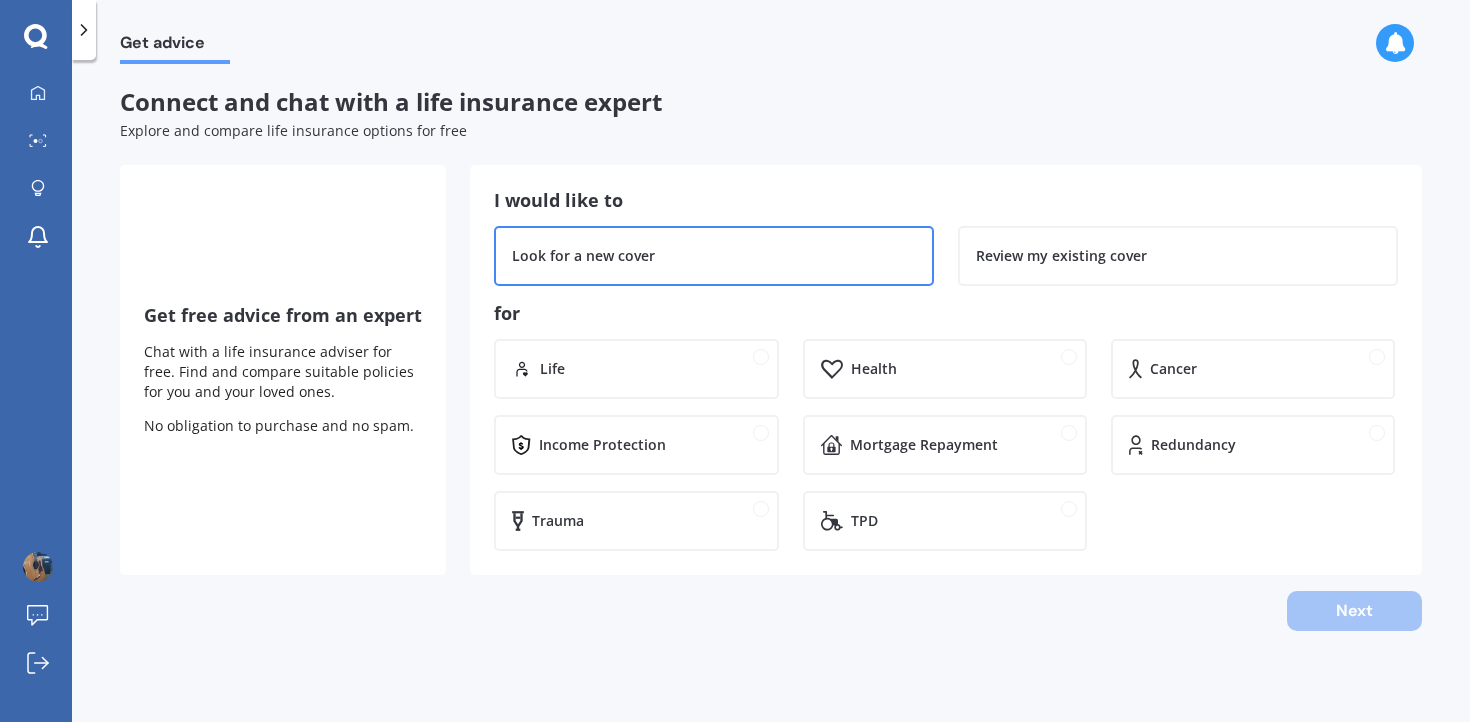 click on "Look for a new cover" at bounding box center [714, 256] 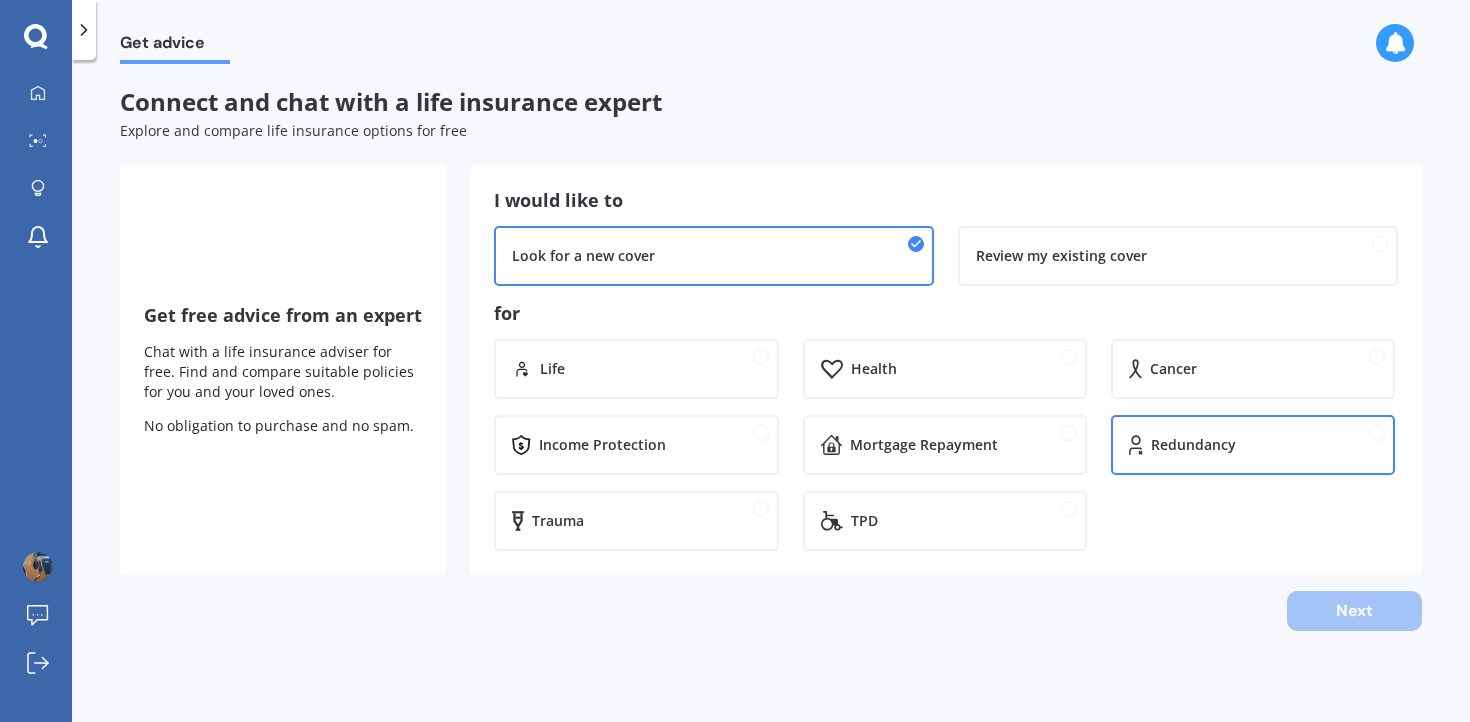 click on "Redundancy" at bounding box center (1193, 445) 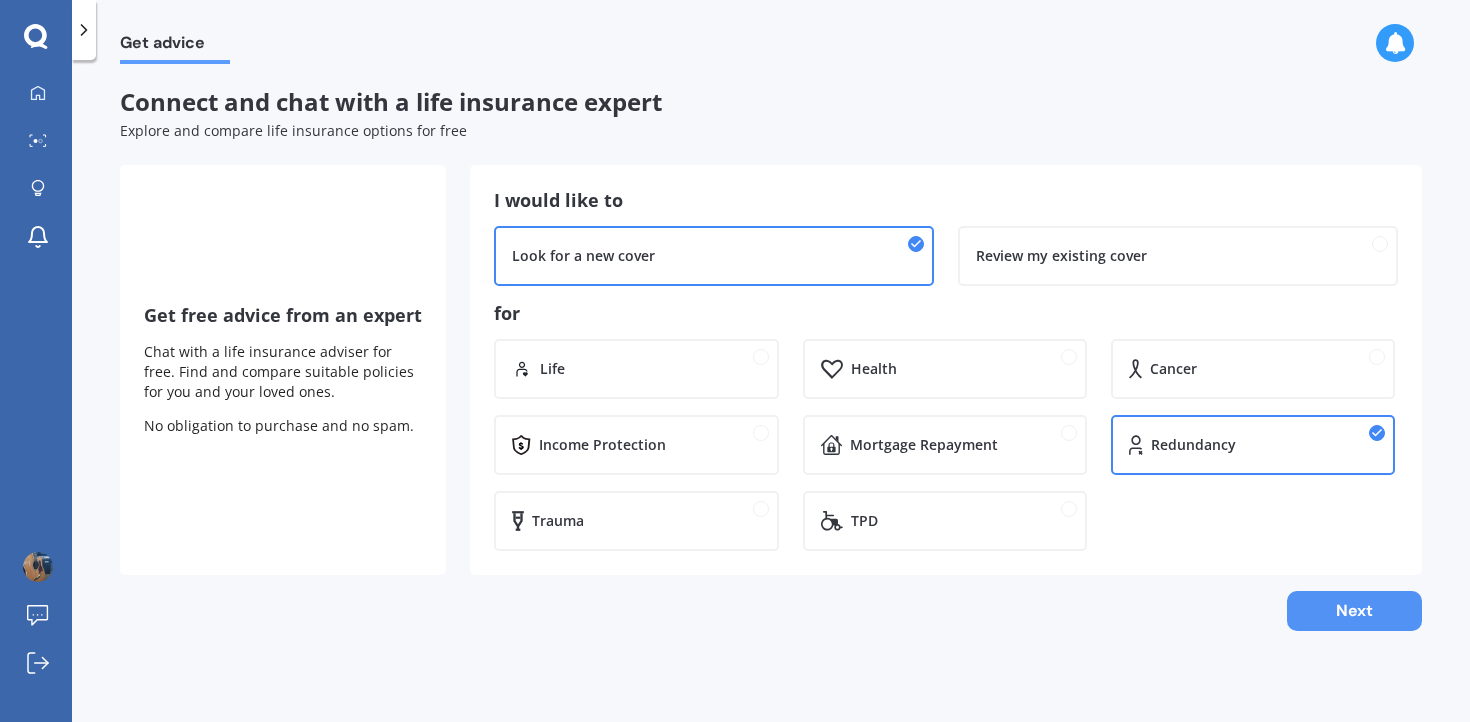 click on "Next" at bounding box center (1354, 611) 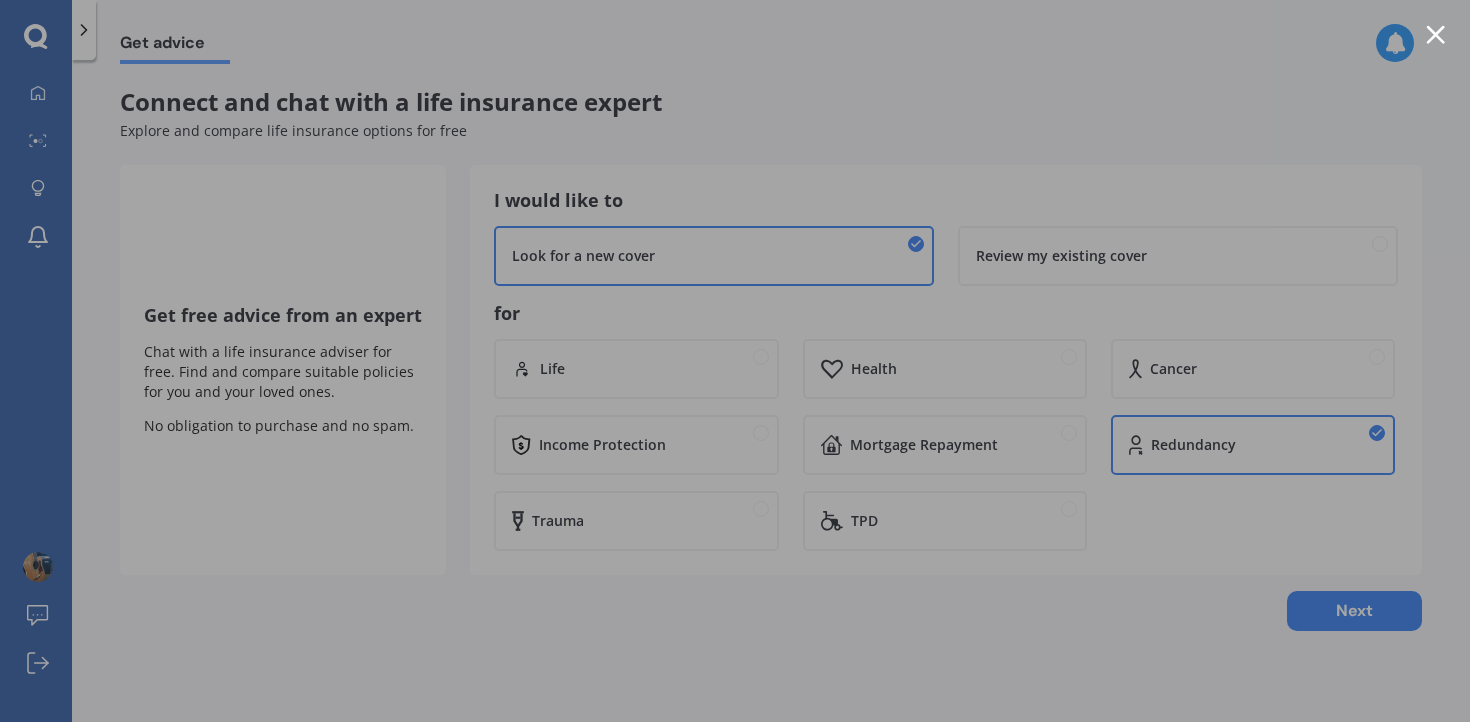 click at bounding box center [1435, 34] 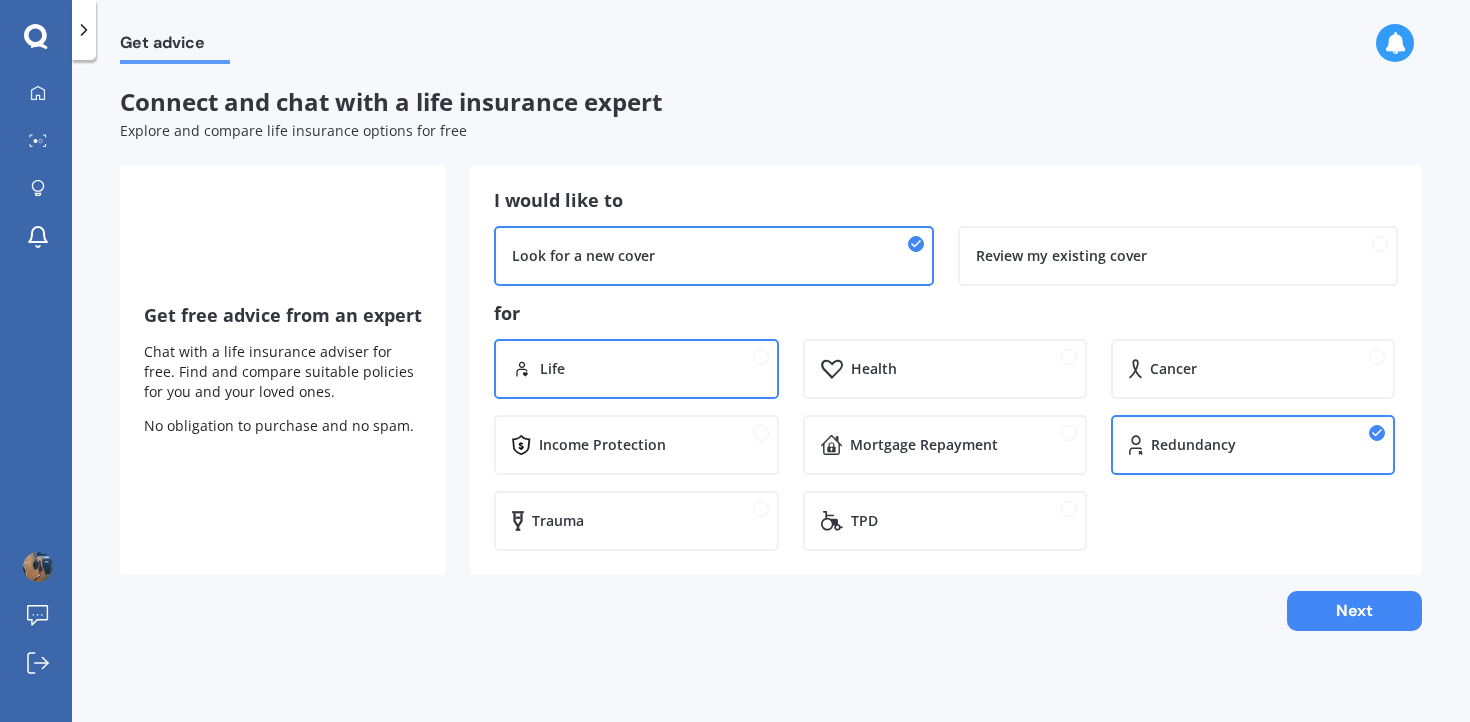 click on "Life" at bounding box center (636, 369) 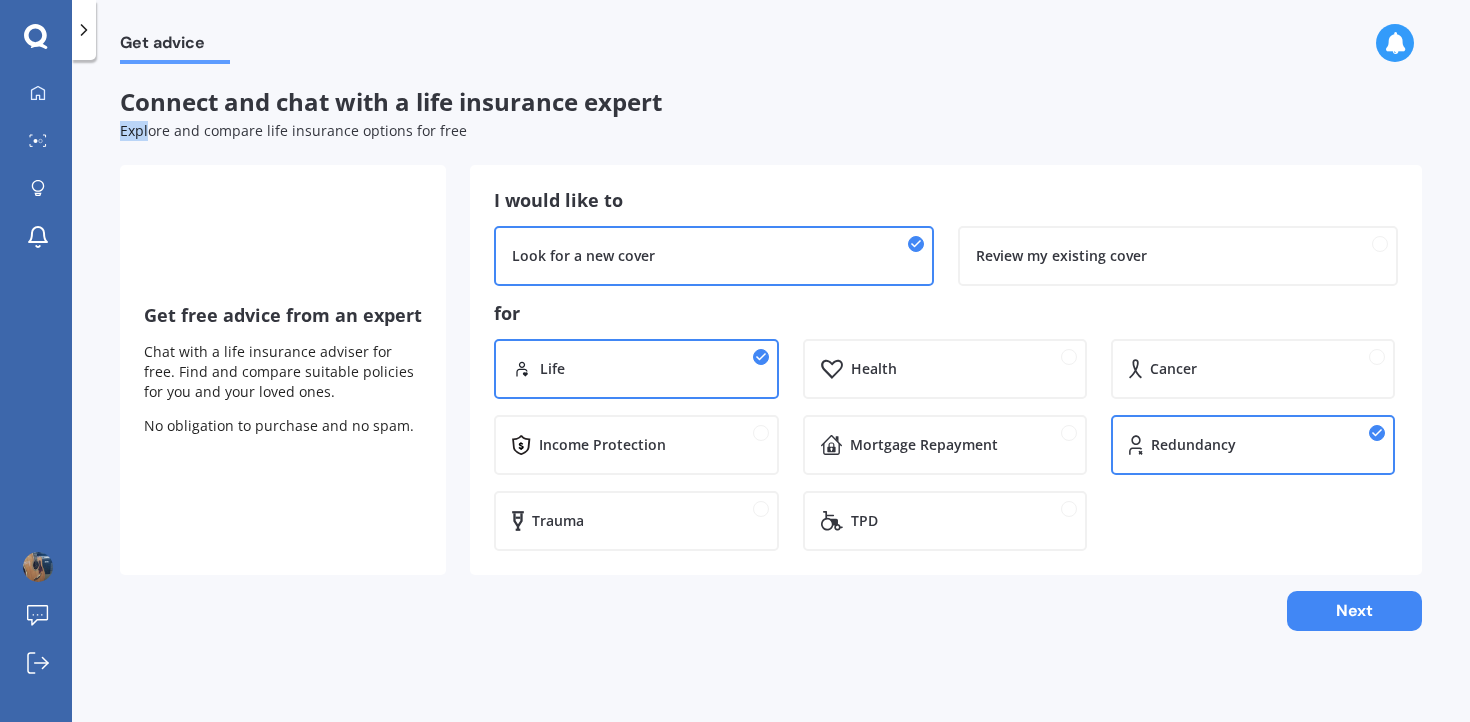 drag, startPoint x: 145, startPoint y: 132, endPoint x: 76, endPoint y: 137, distance: 69.18092 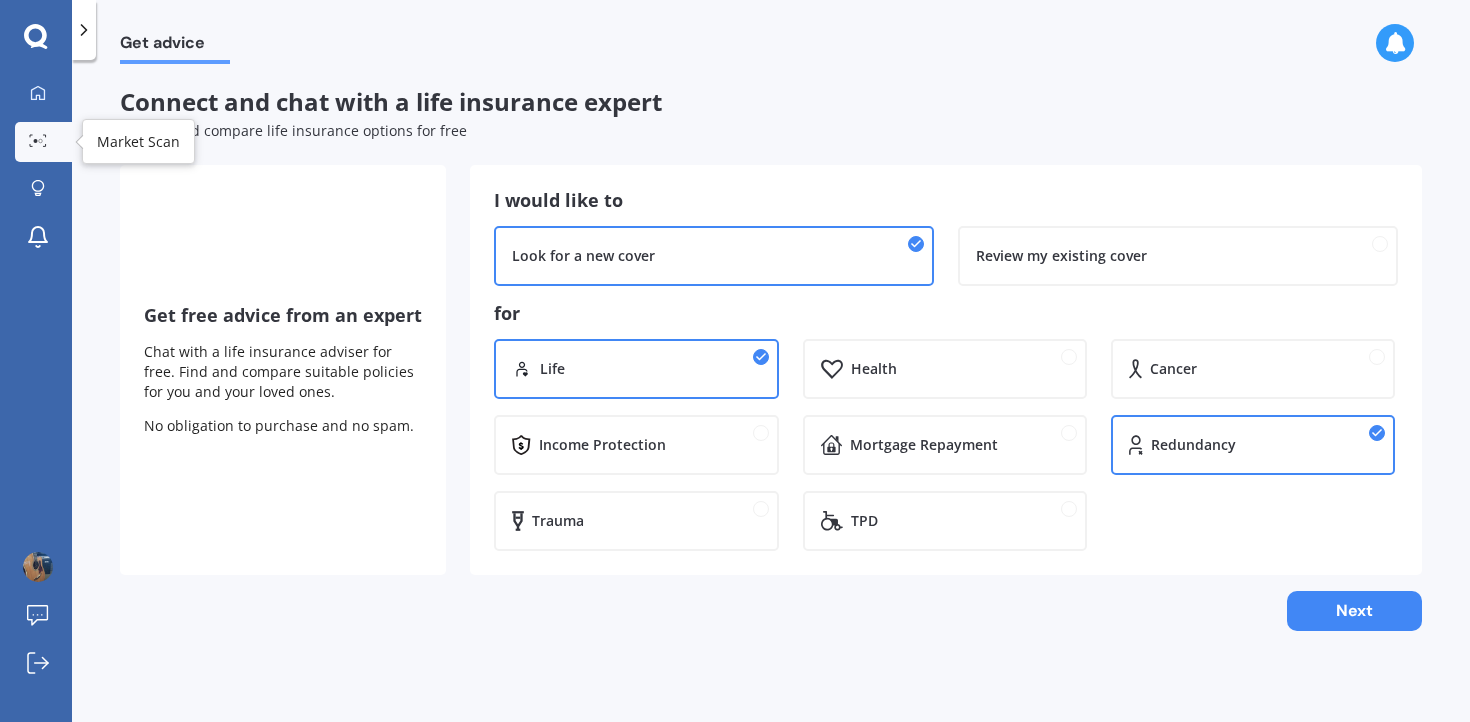click on "Market Scan" at bounding box center [43, 142] 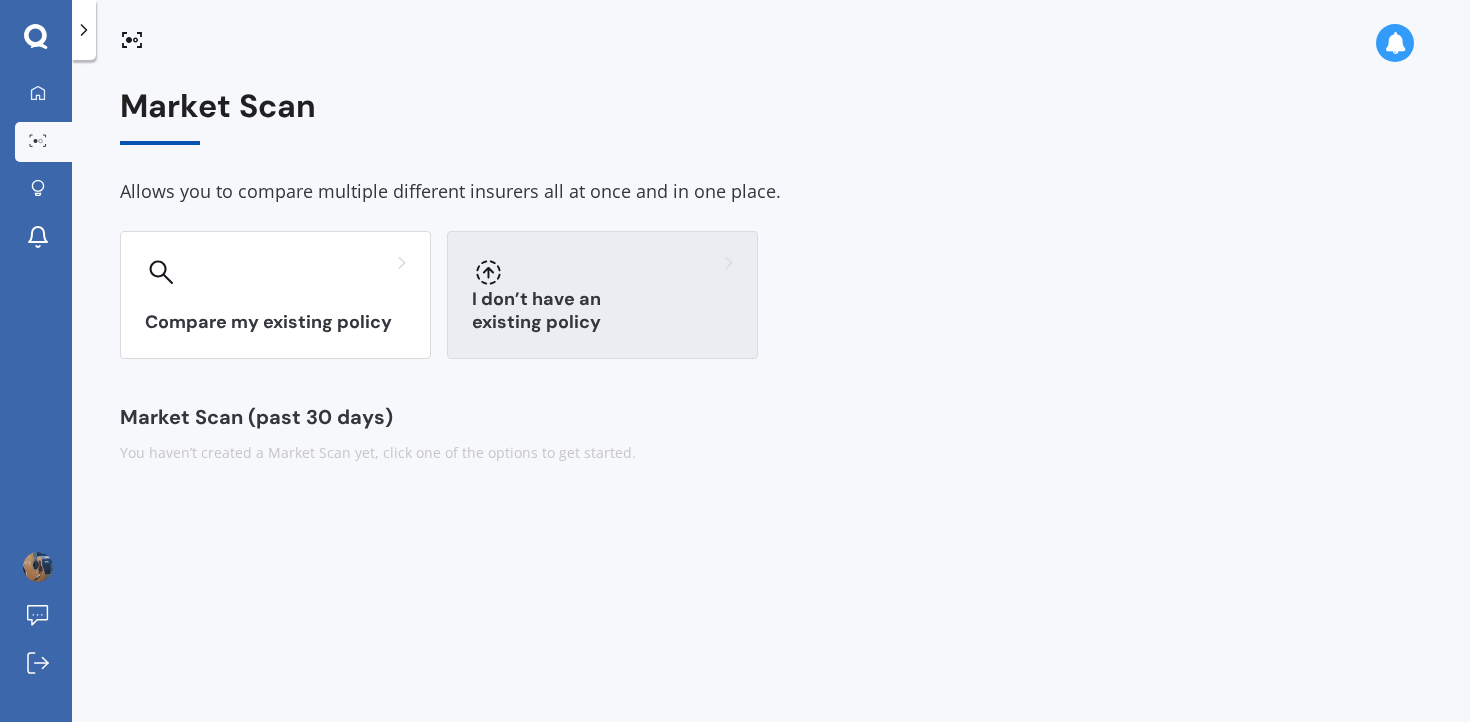 click on "I don’t have an existing policy" at bounding box center [602, 311] 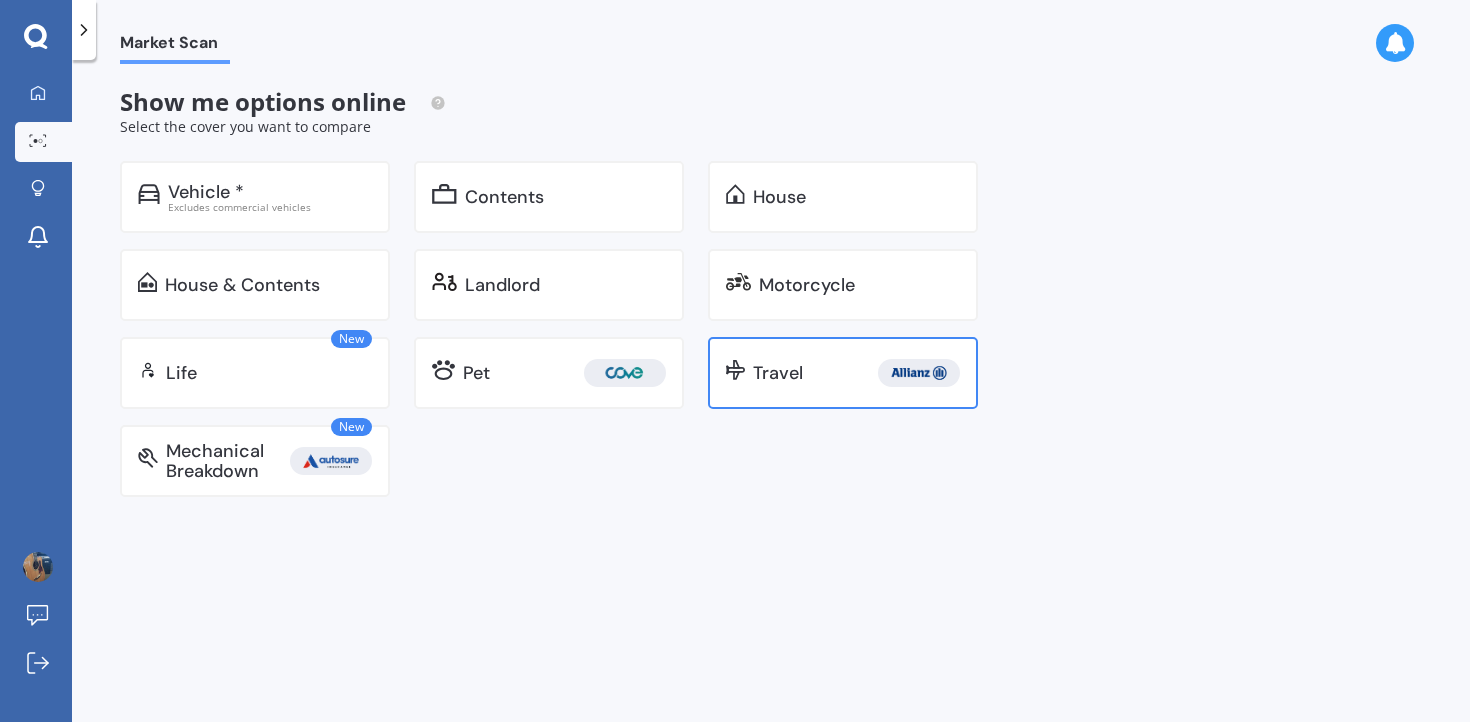 click on "Travel" at bounding box center [856, 373] 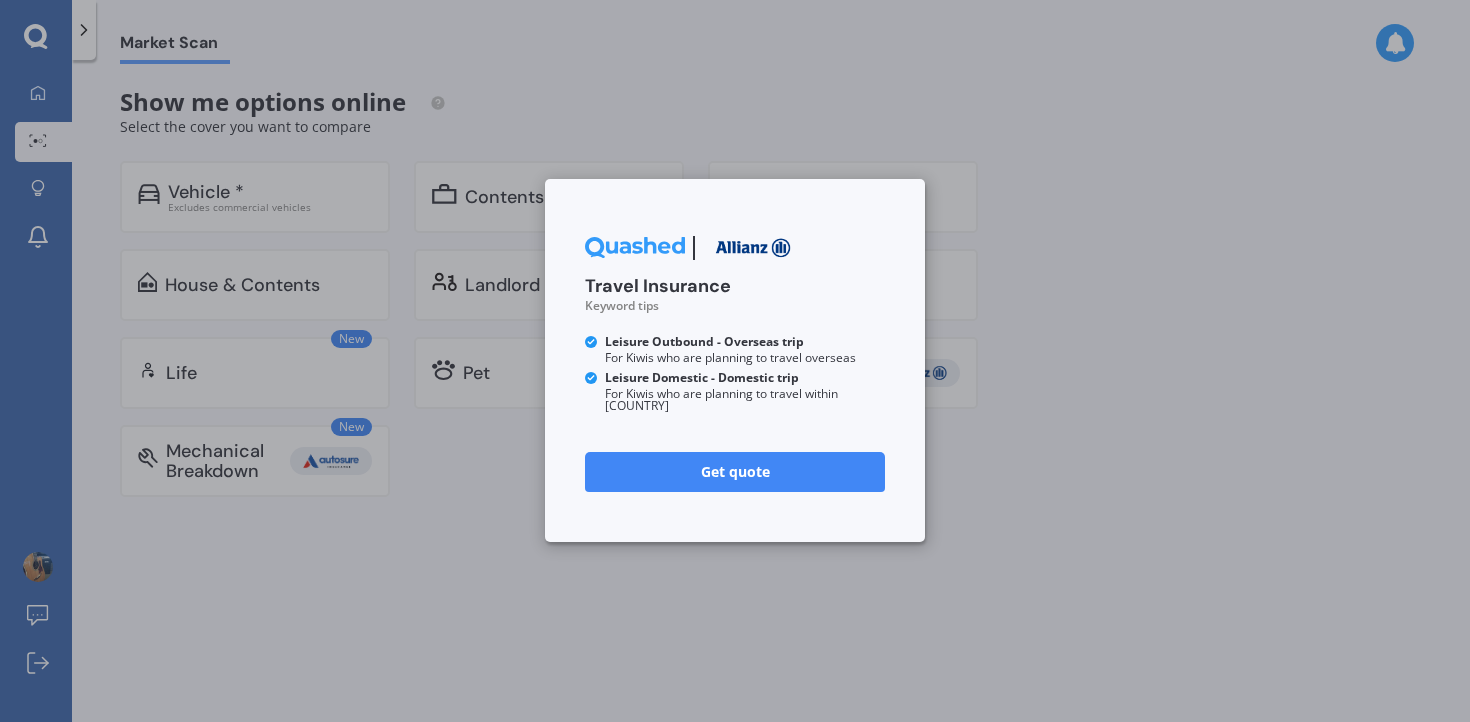 click on "Get quote" at bounding box center [735, 472] 